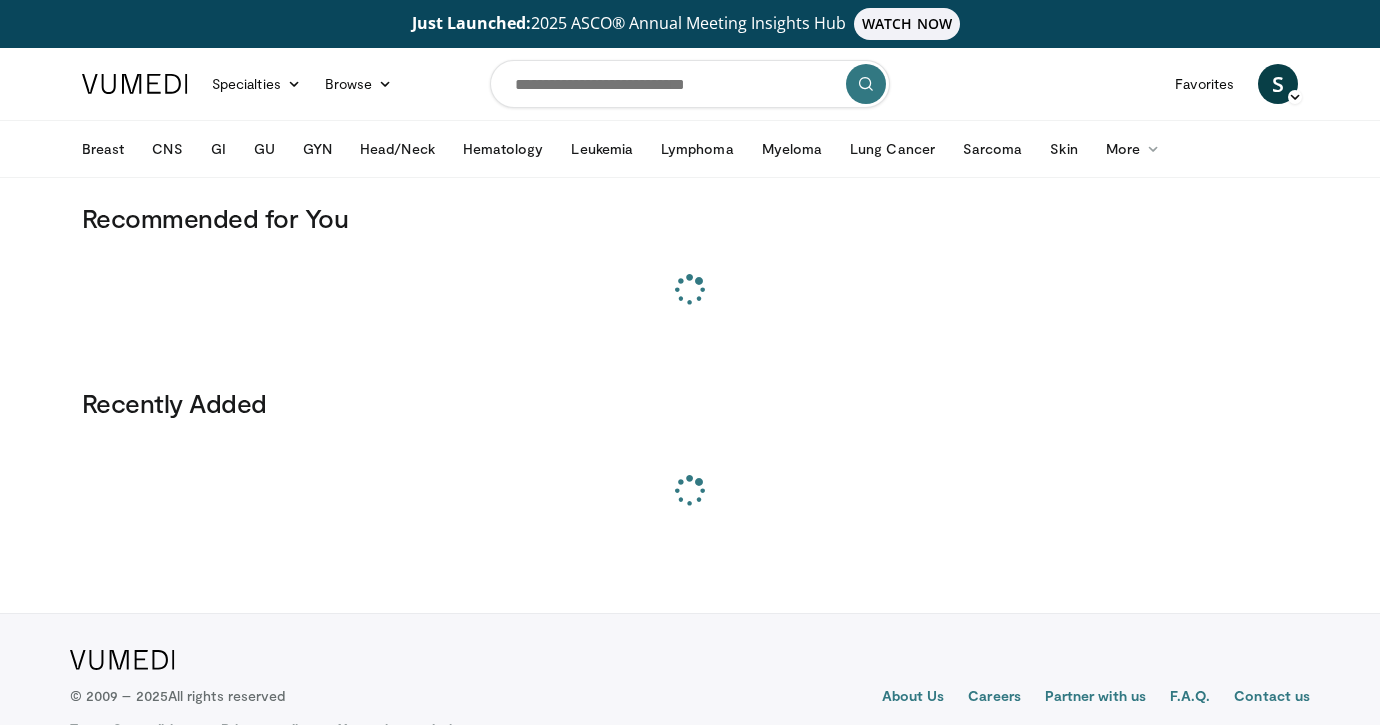 scroll, scrollTop: 0, scrollLeft: 0, axis: both 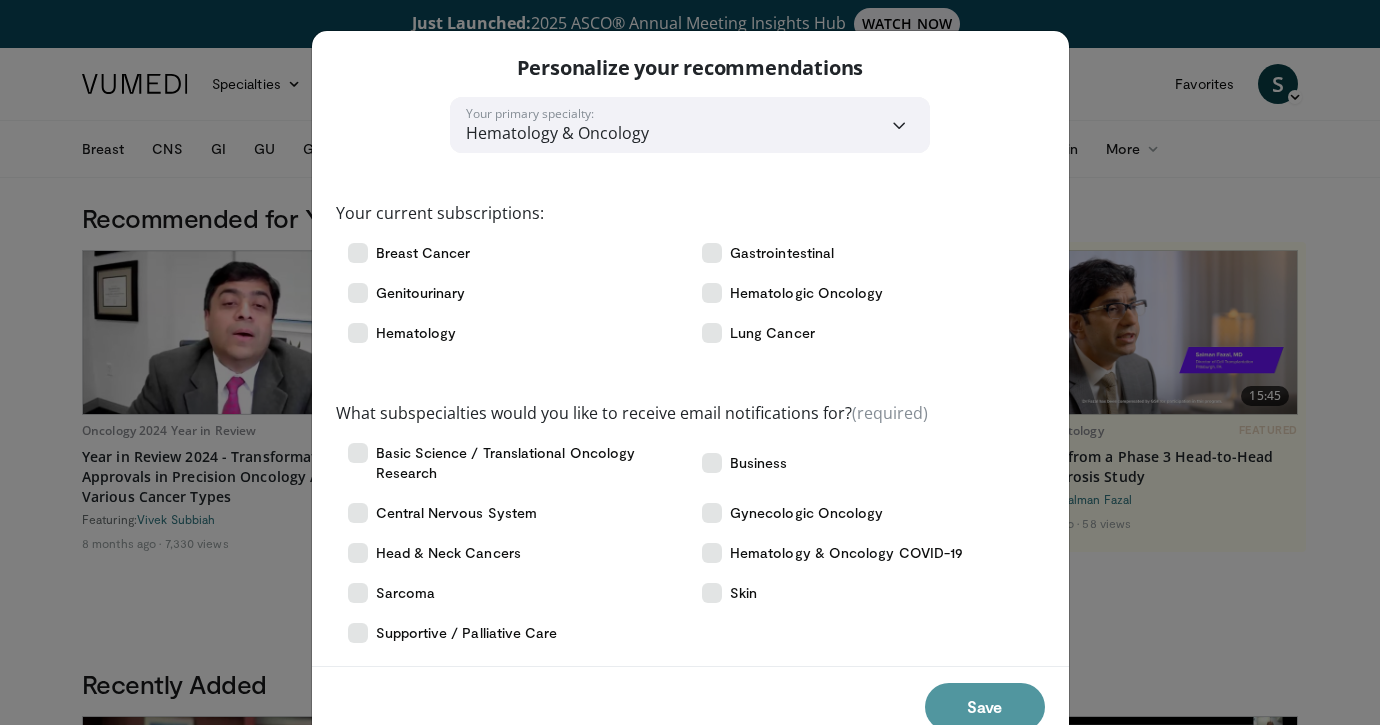 click on "Save" at bounding box center [985, 707] 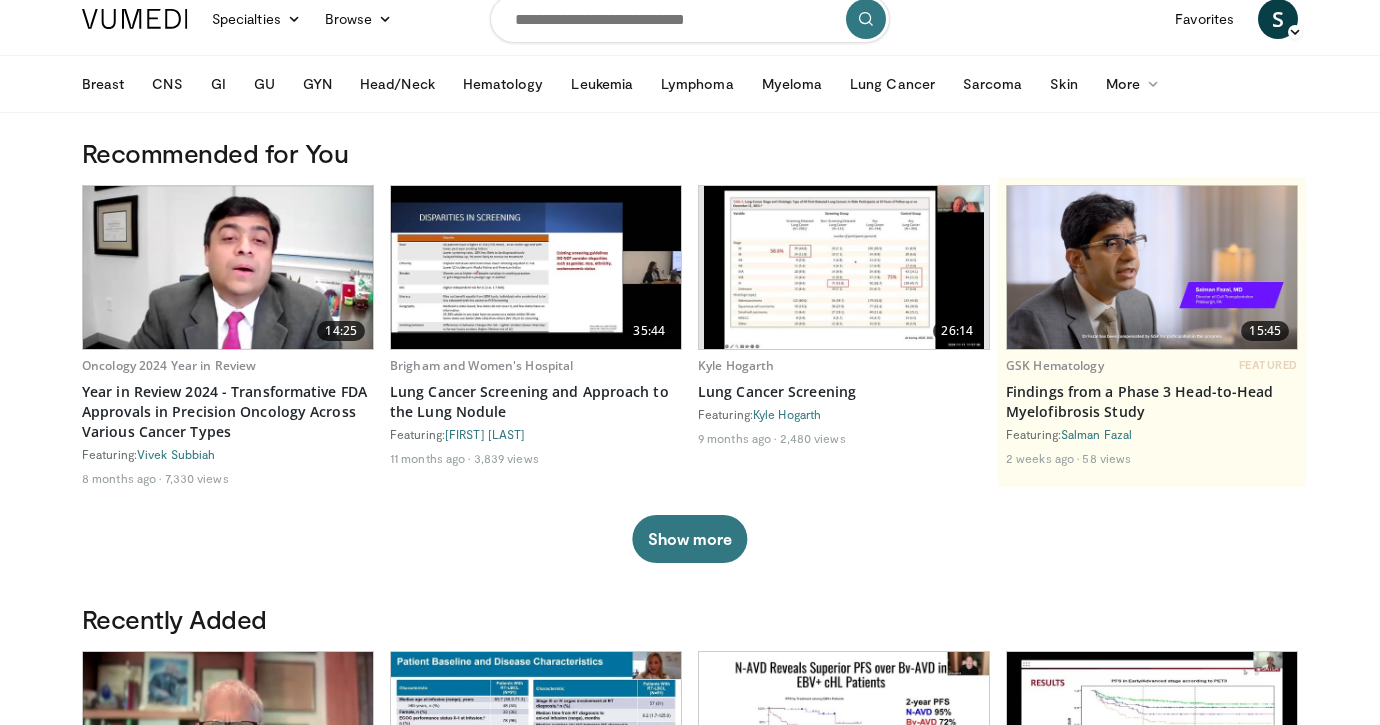 scroll, scrollTop: 0, scrollLeft: 0, axis: both 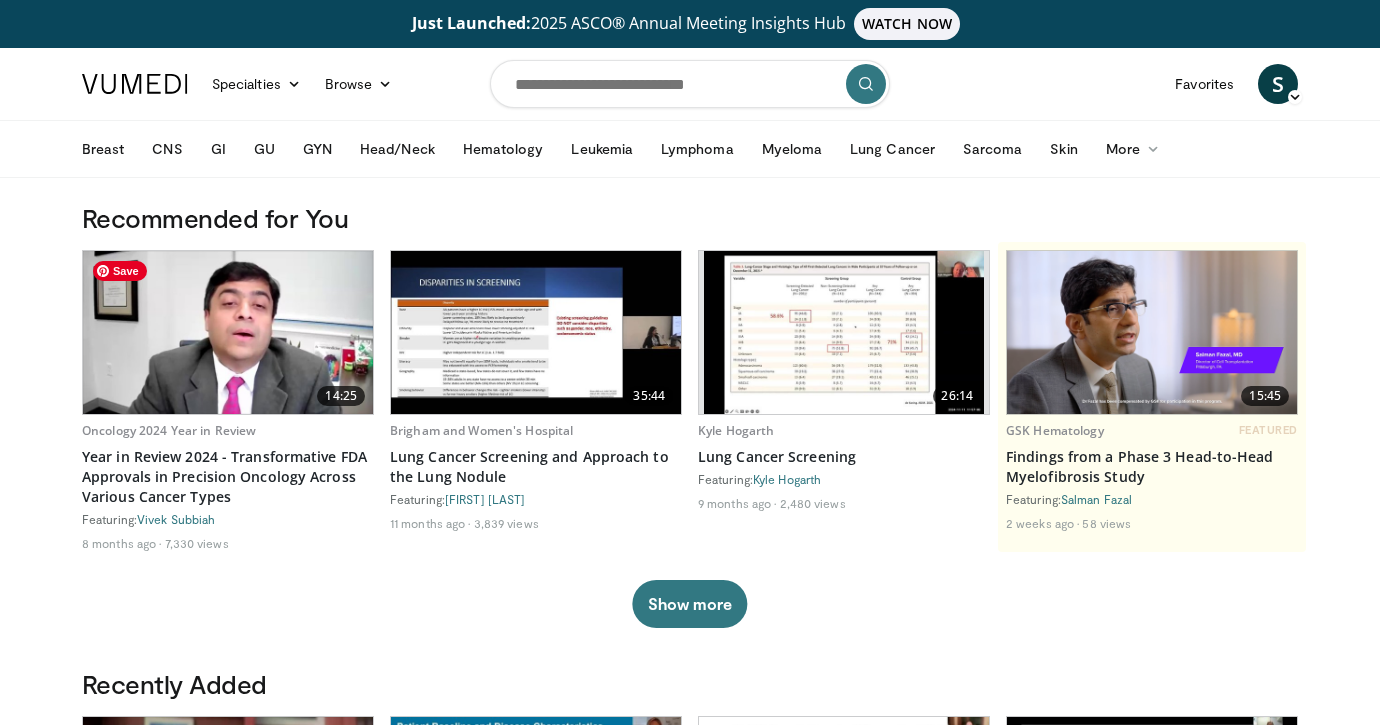click at bounding box center (228, 332) 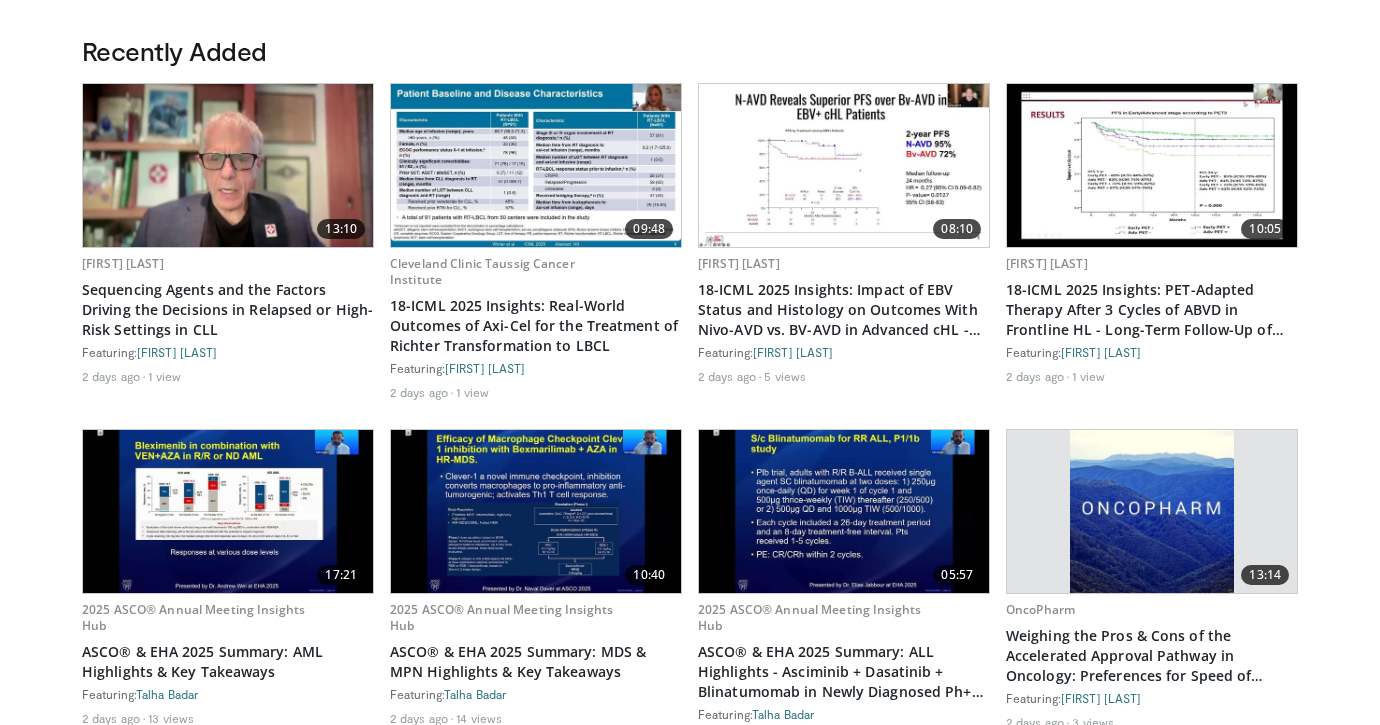 scroll, scrollTop: 0, scrollLeft: 0, axis: both 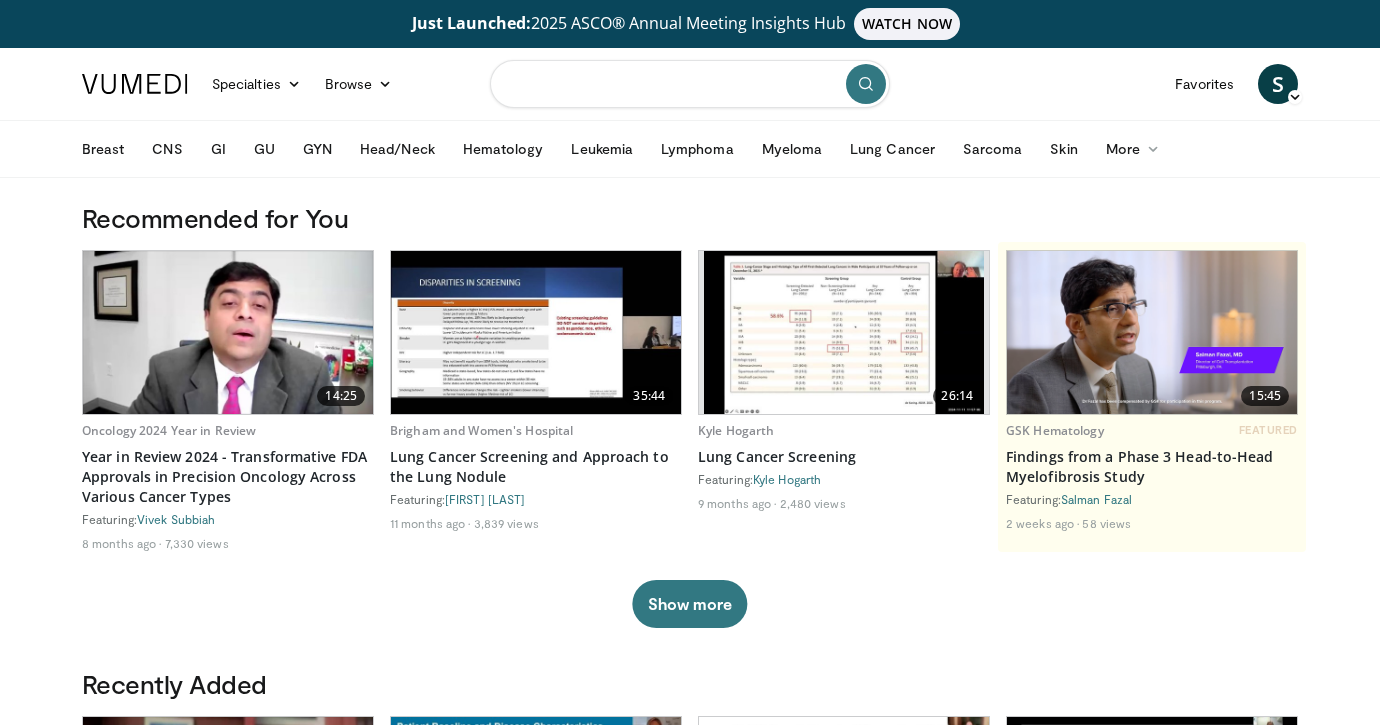 click at bounding box center [690, 84] 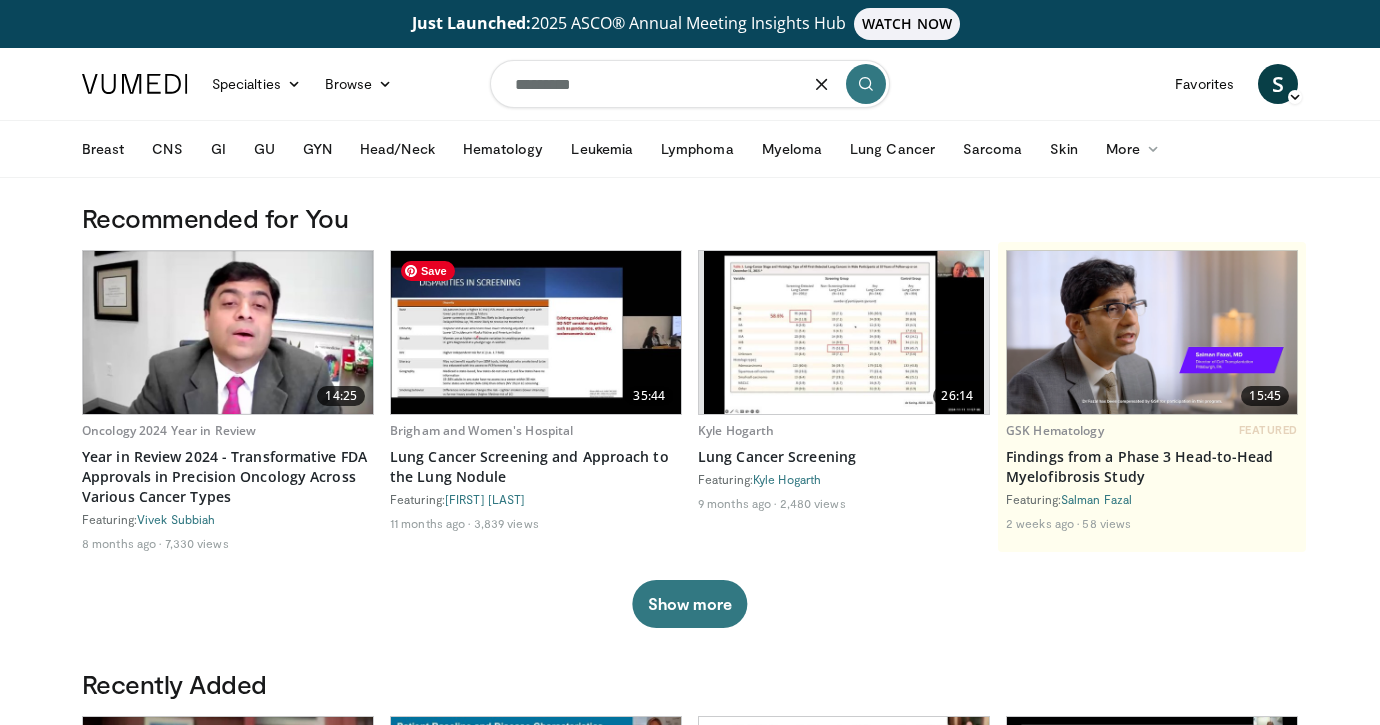 type on "*********" 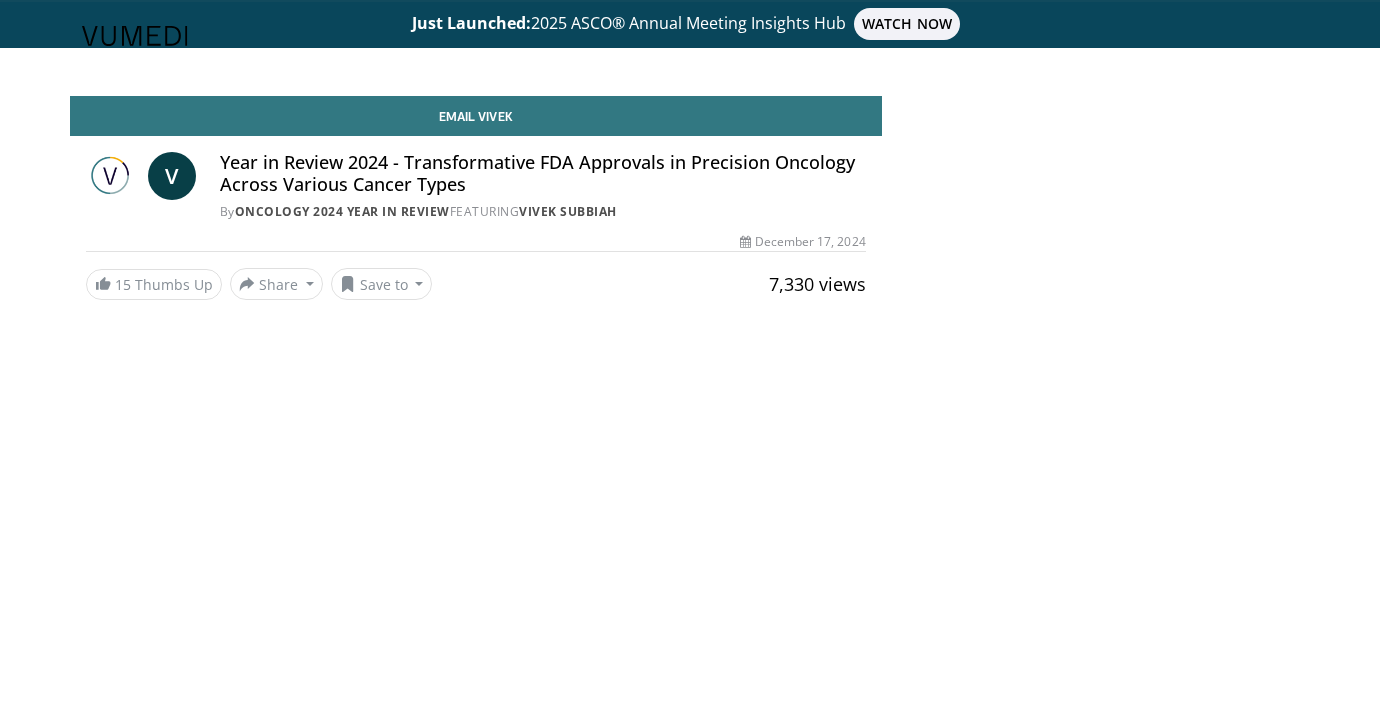 scroll, scrollTop: 0, scrollLeft: 0, axis: both 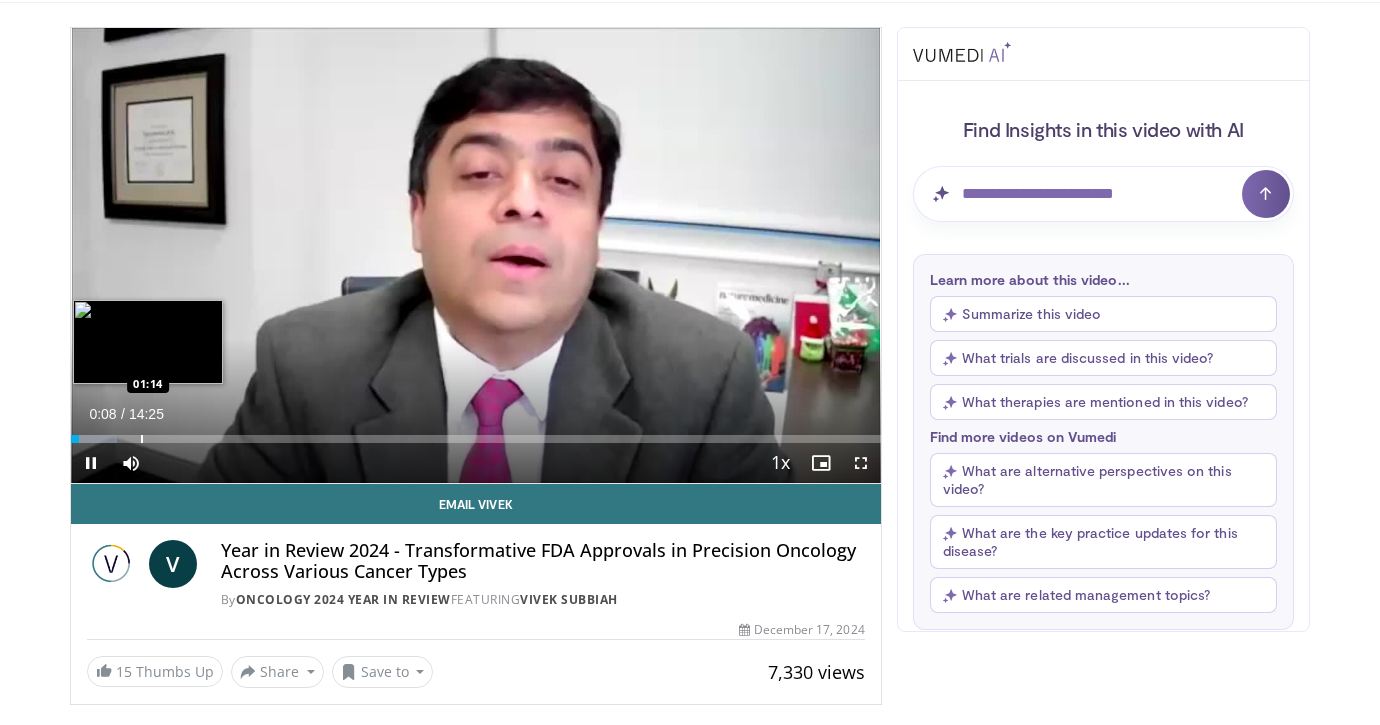 click on "Loaded :  5.72% 00:08 01:14" at bounding box center [476, 433] 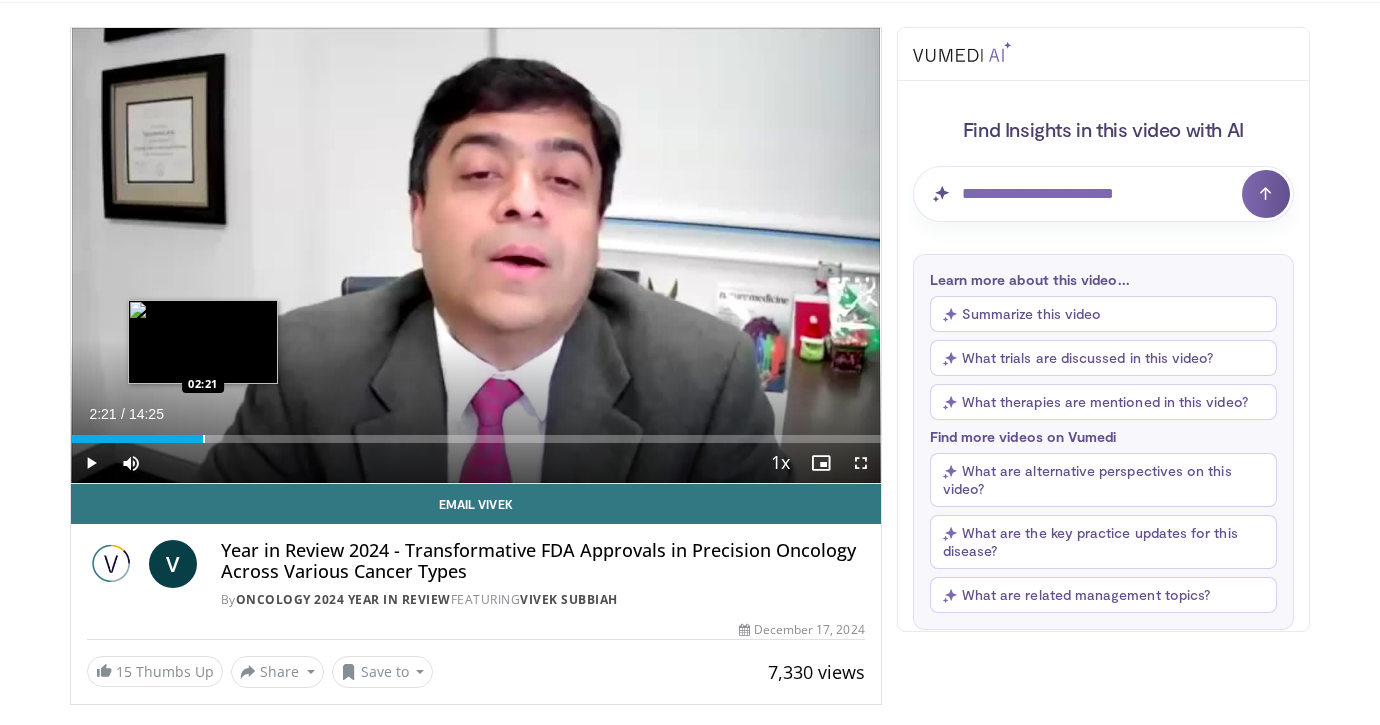 click on "Loaded :  17.33% 02:21 02:21" at bounding box center (476, 433) 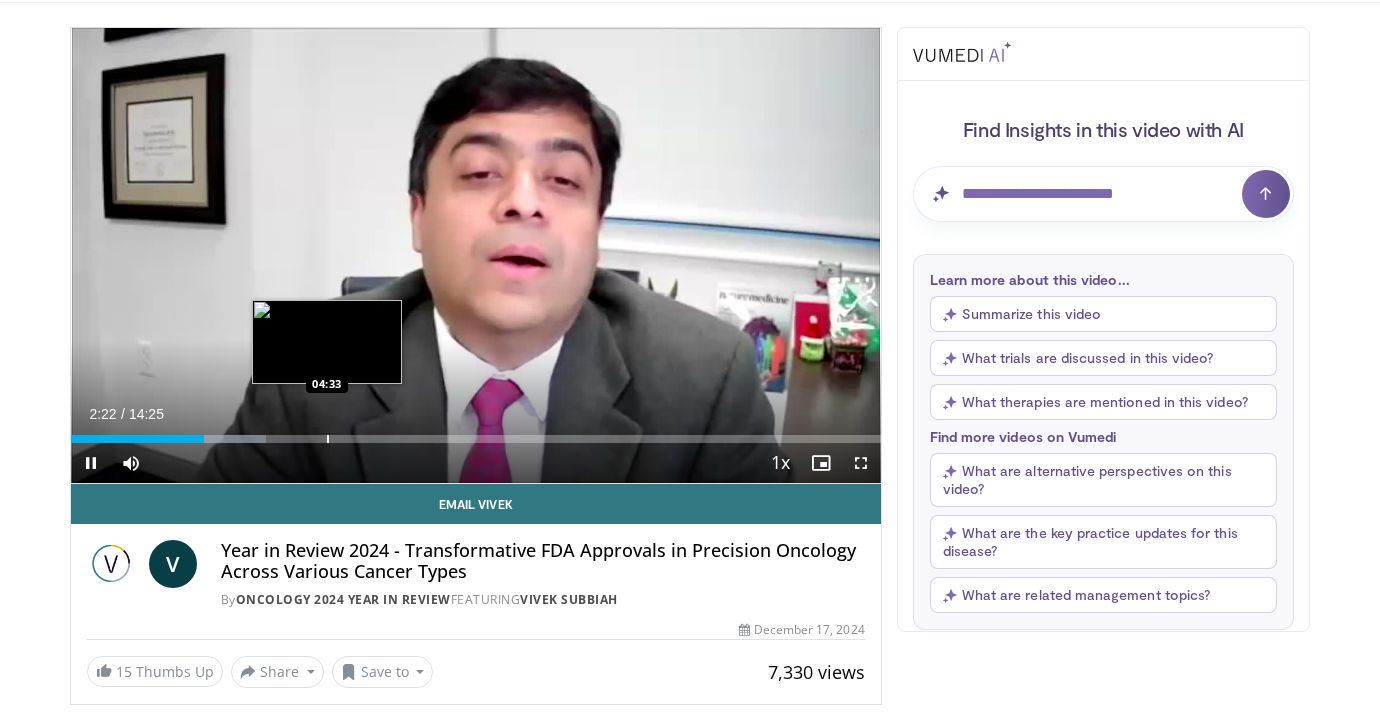click at bounding box center [328, 439] 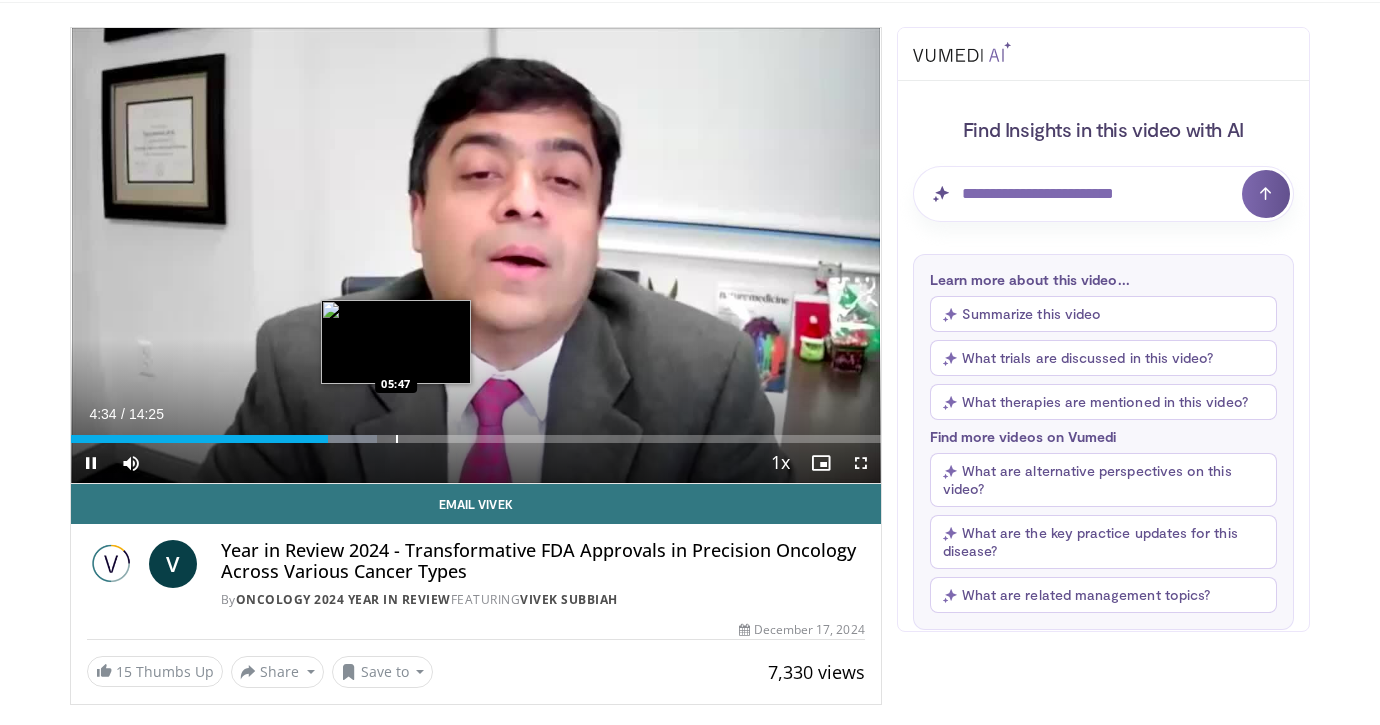 click on "Loaded :  37.82% 04:35 05:47" at bounding box center [476, 433] 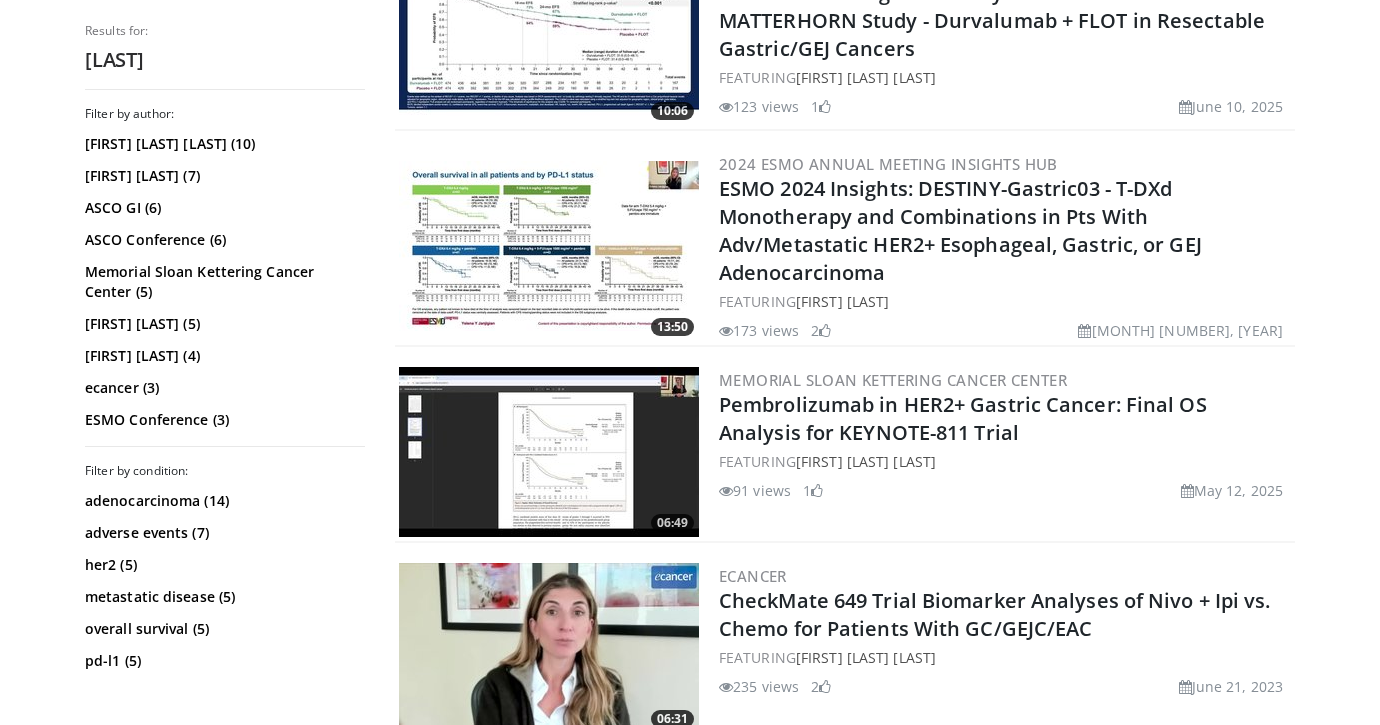 scroll, scrollTop: 782, scrollLeft: 0, axis: vertical 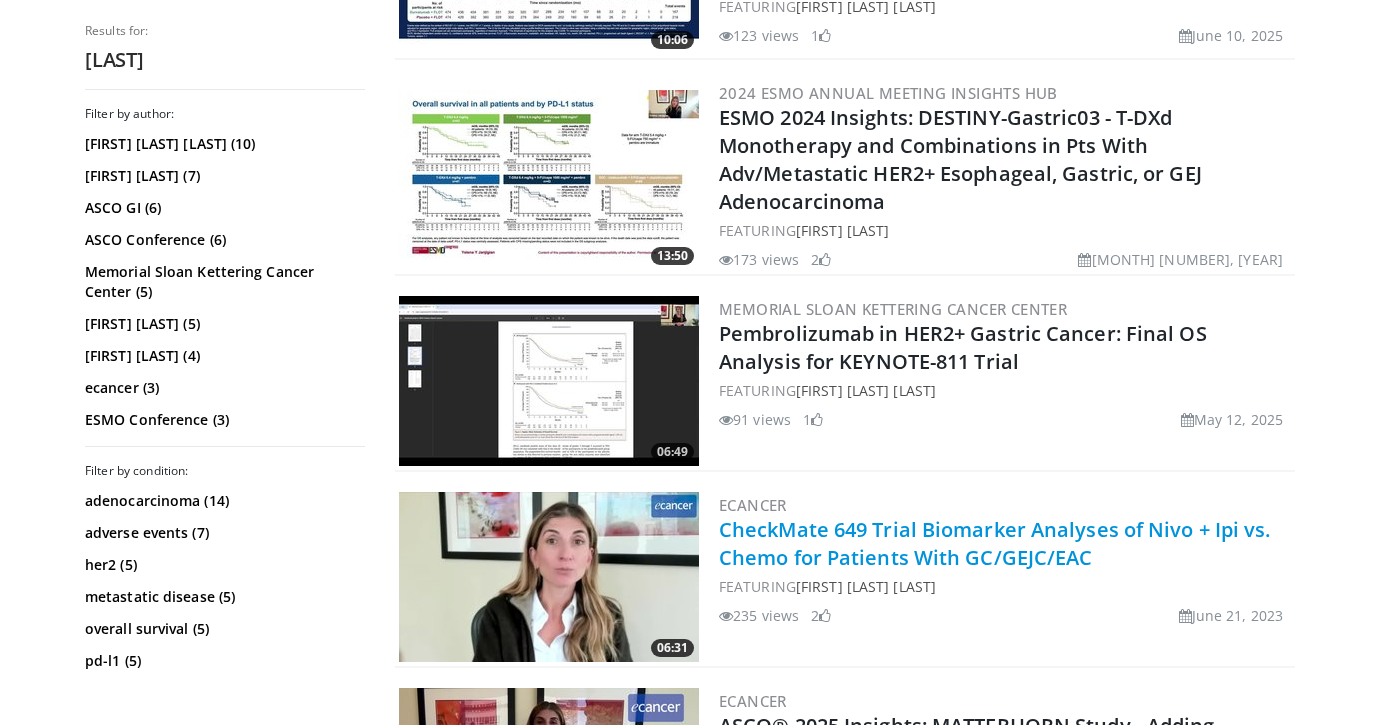 click on "CheckMate 649 Trial Biomarker Analyses of Nivo + Ipi vs. Chemo for Patients With GC/GEJC/EAC" at bounding box center [995, 543] 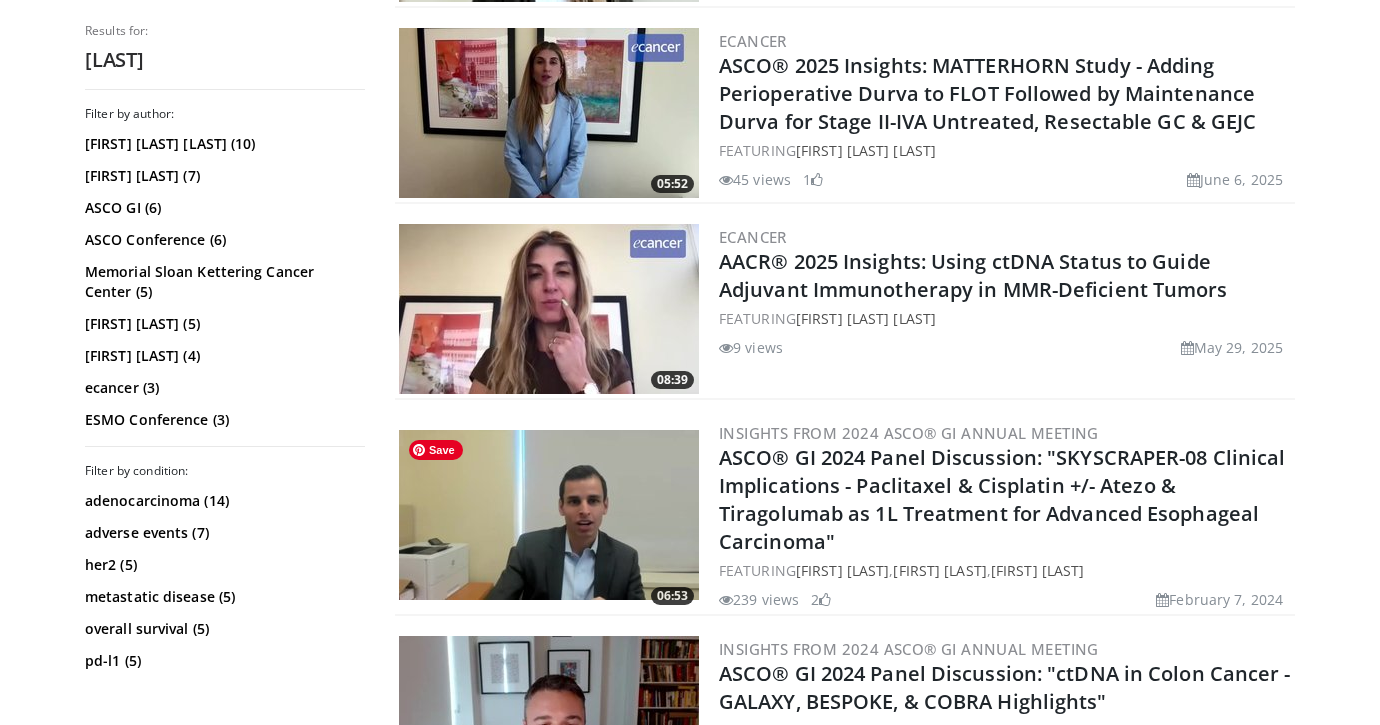 scroll, scrollTop: 1455, scrollLeft: 0, axis: vertical 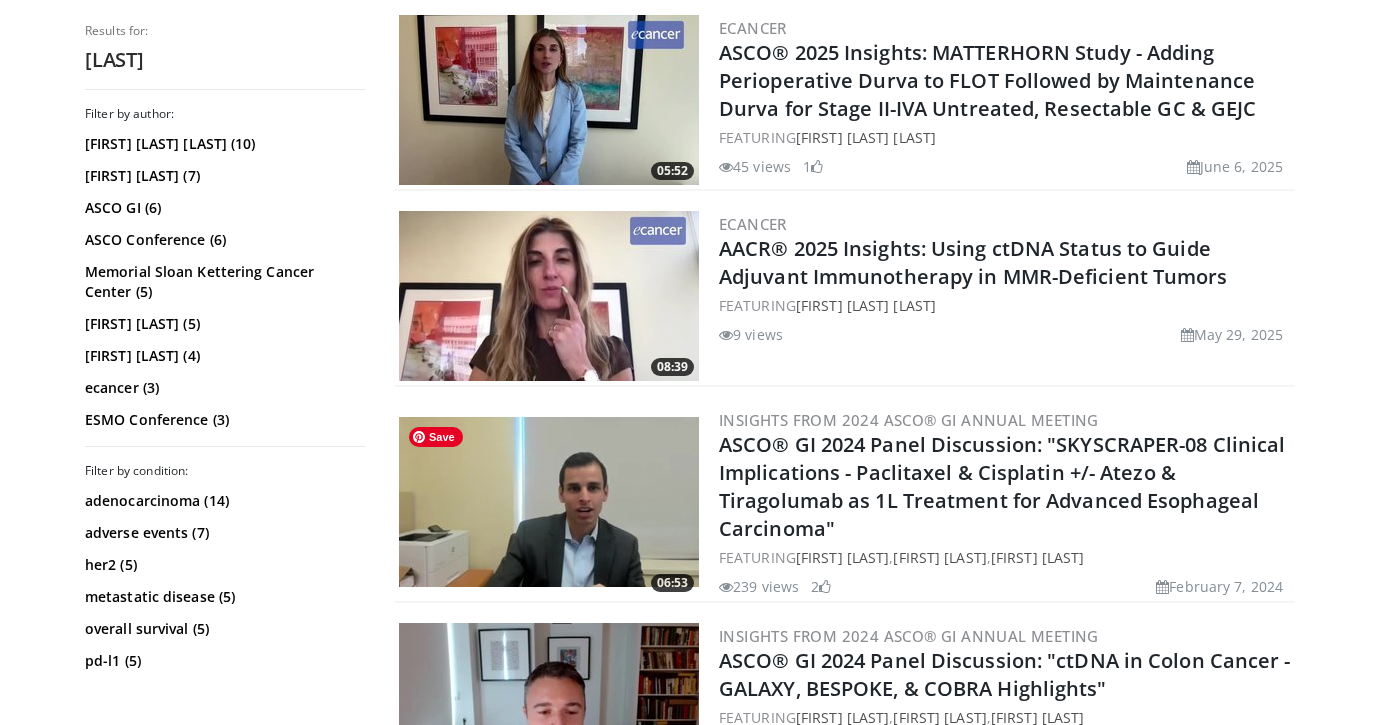 click at bounding box center (549, 502) 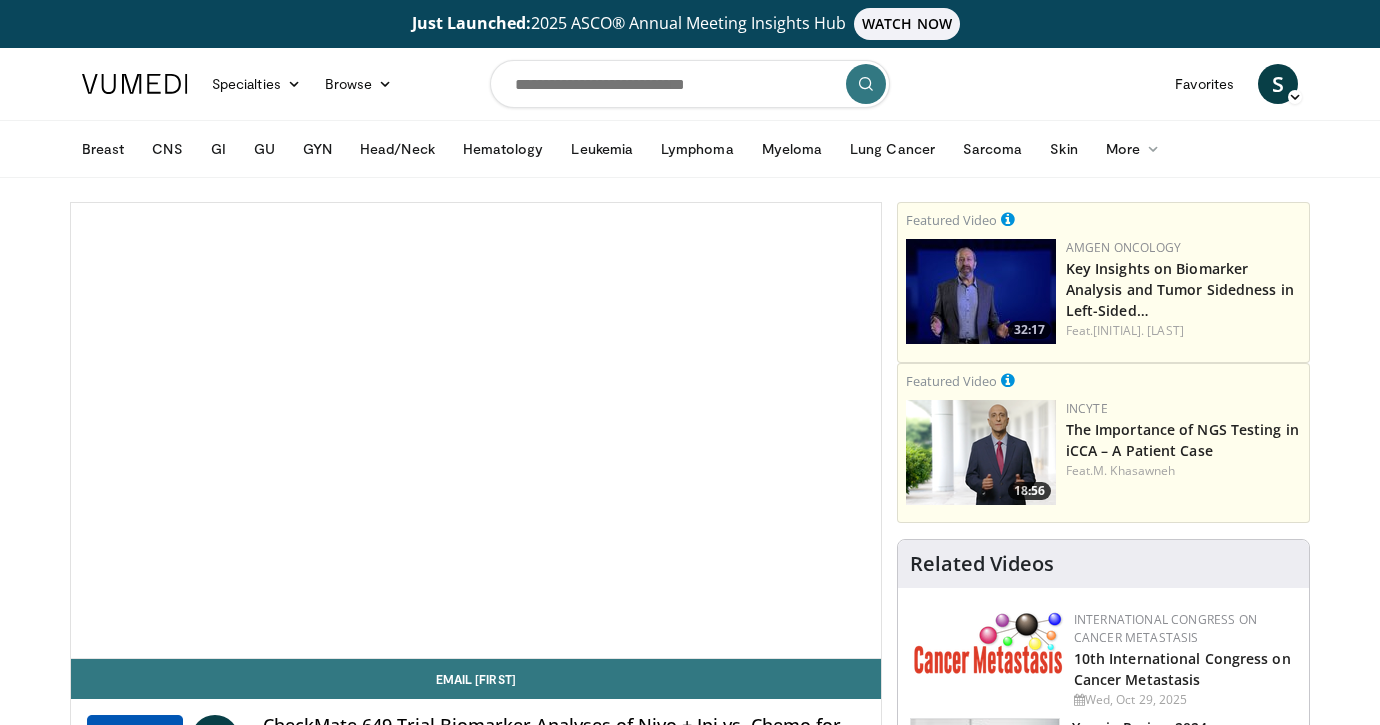 scroll, scrollTop: 0, scrollLeft: 0, axis: both 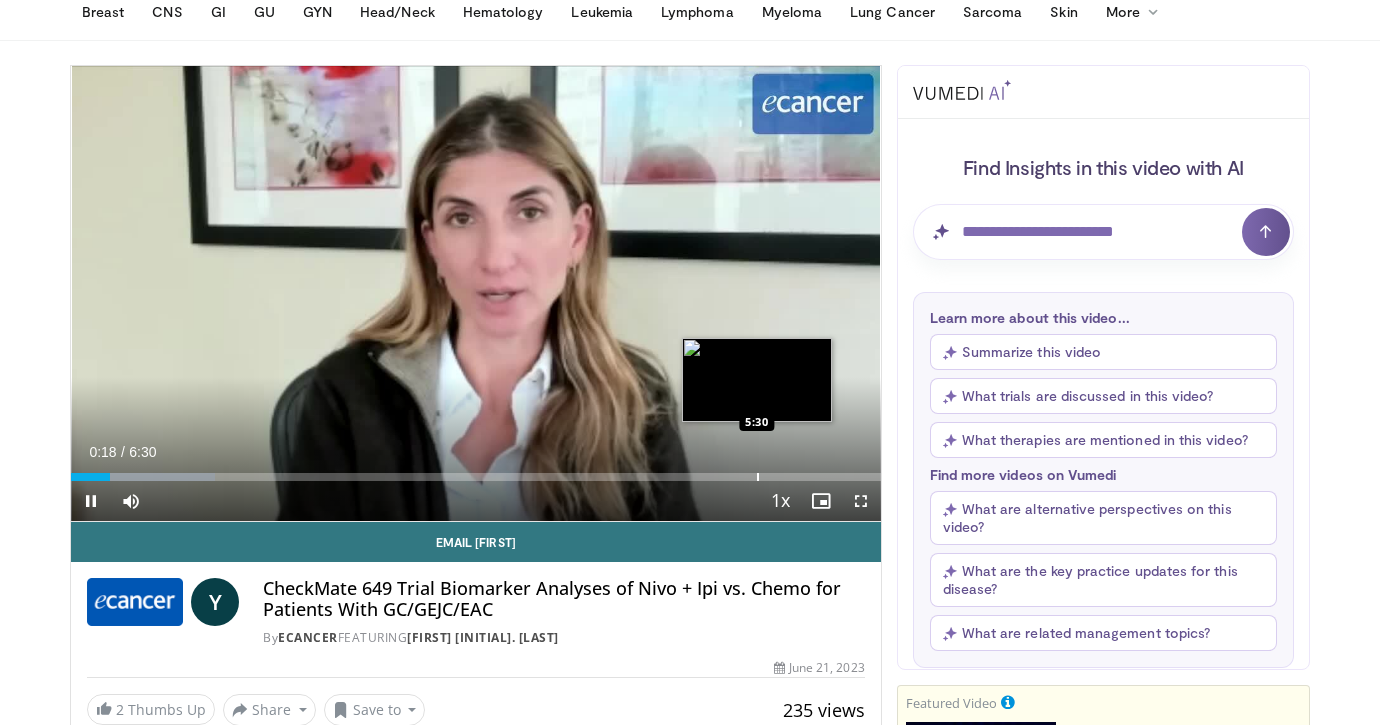 click at bounding box center (758, 477) 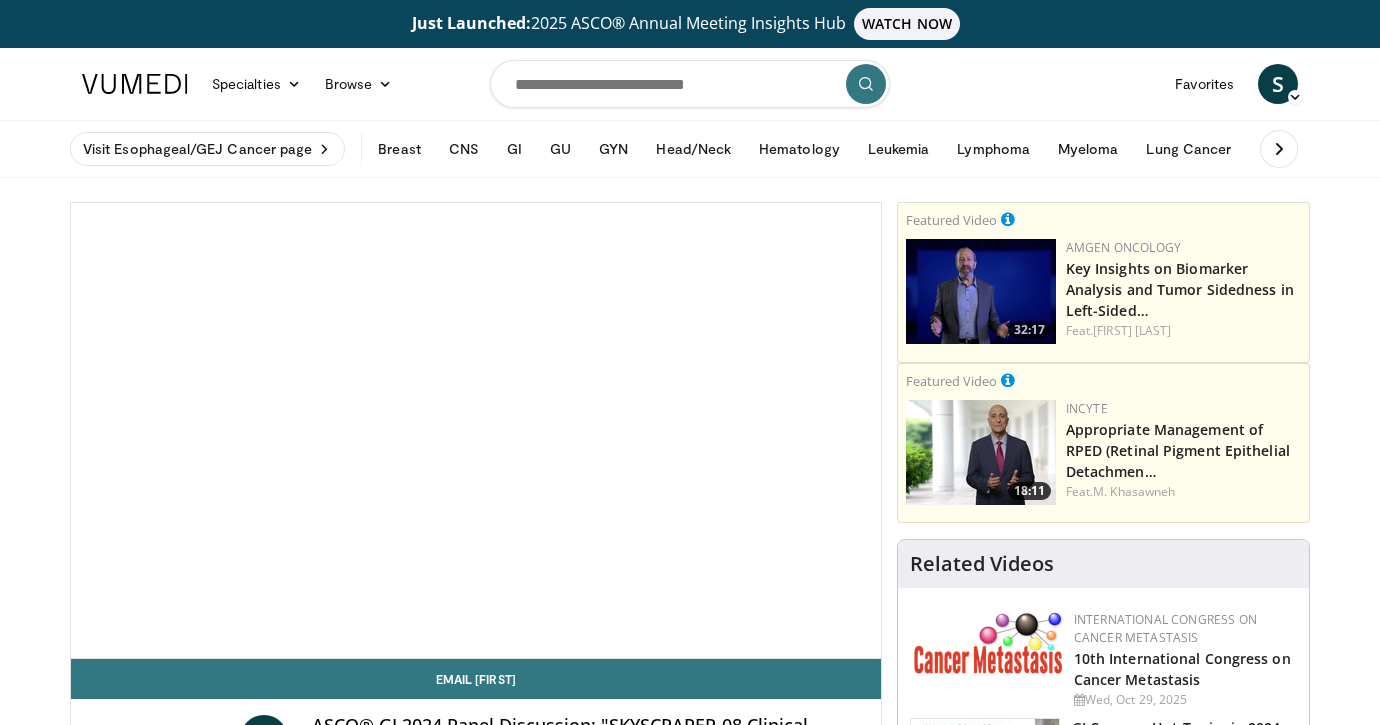 scroll, scrollTop: 0, scrollLeft: 0, axis: both 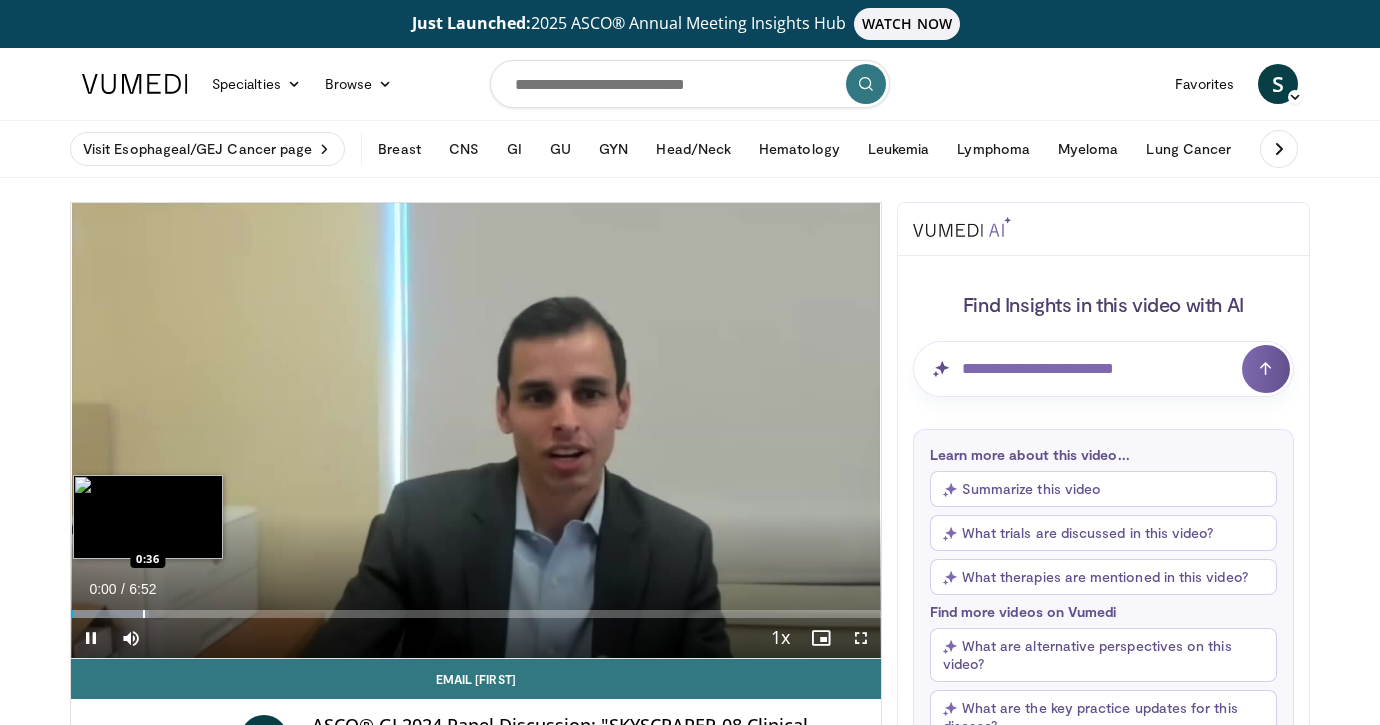click on "Loaded :  9.61% 0:01 0:36" at bounding box center [476, 608] 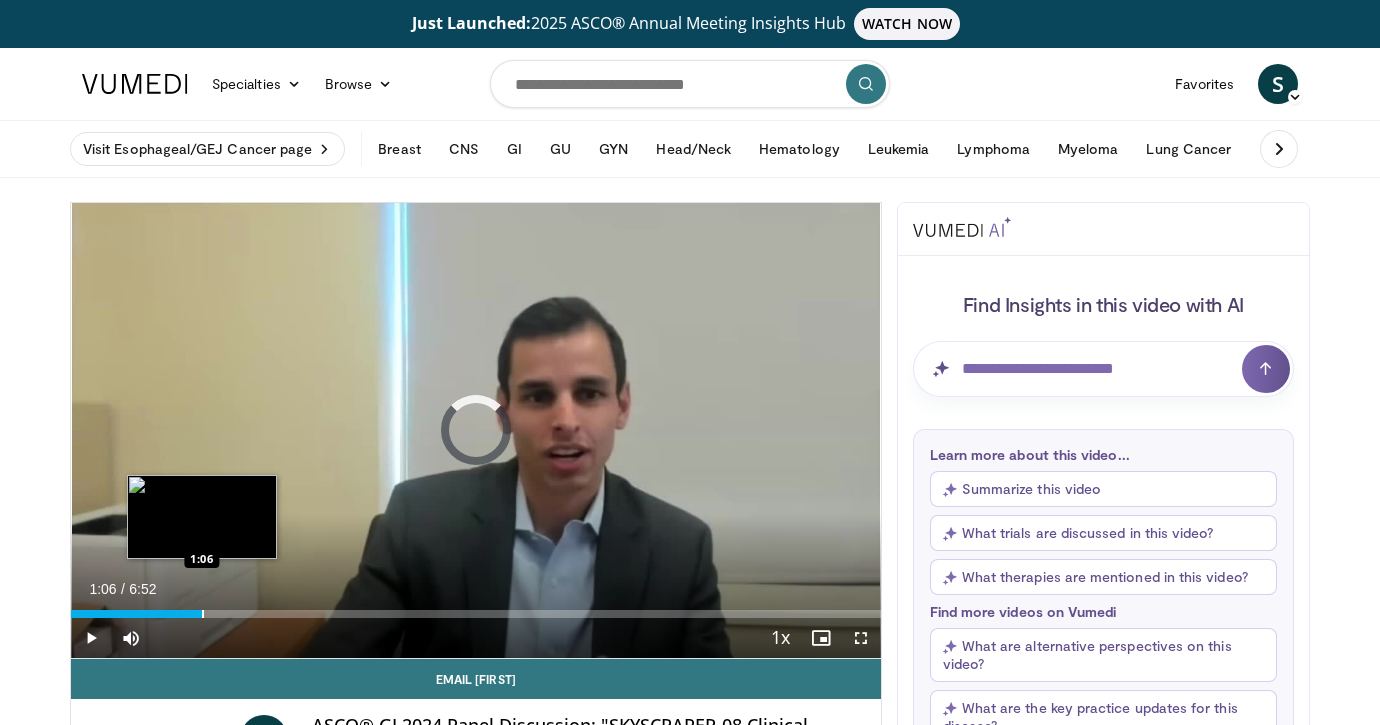 click on "Loaded :  14.42% 0:37 1:06" at bounding box center [476, 608] 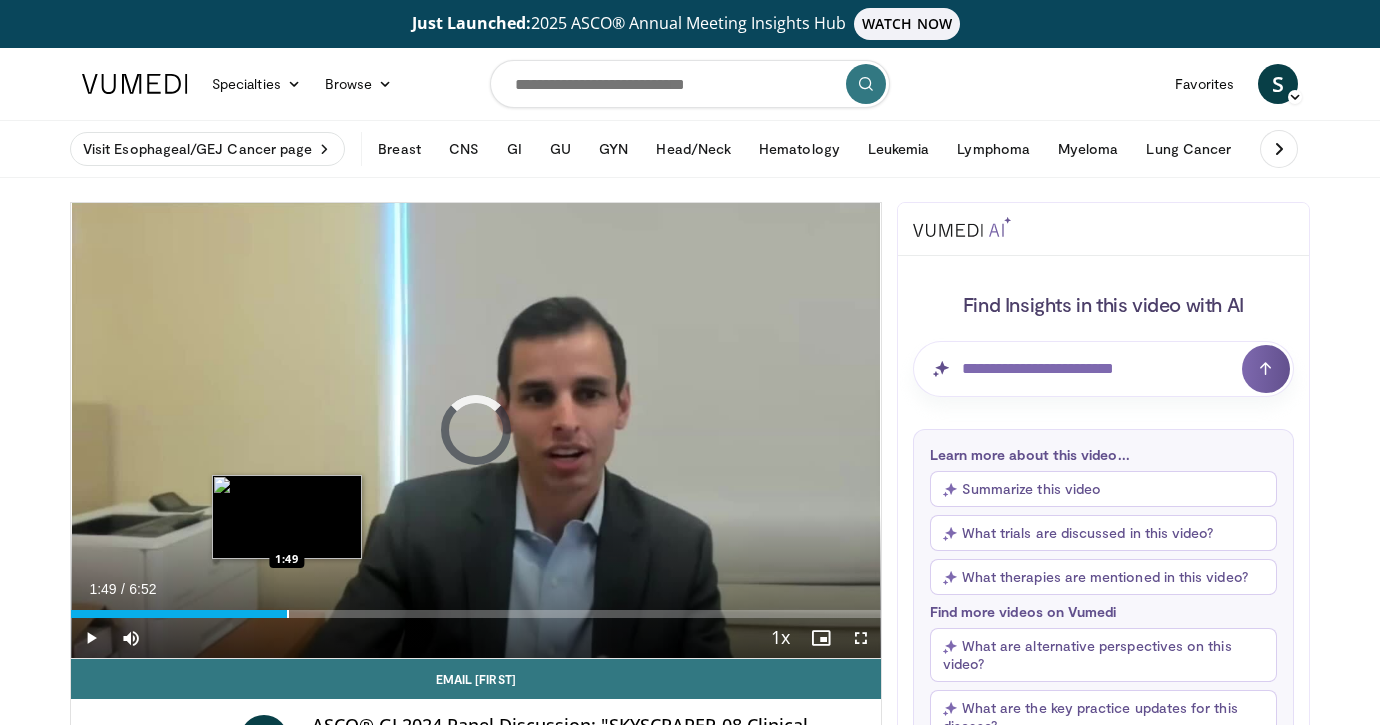 click on "Loaded :  0.00% 1:49 1:49" at bounding box center (476, 608) 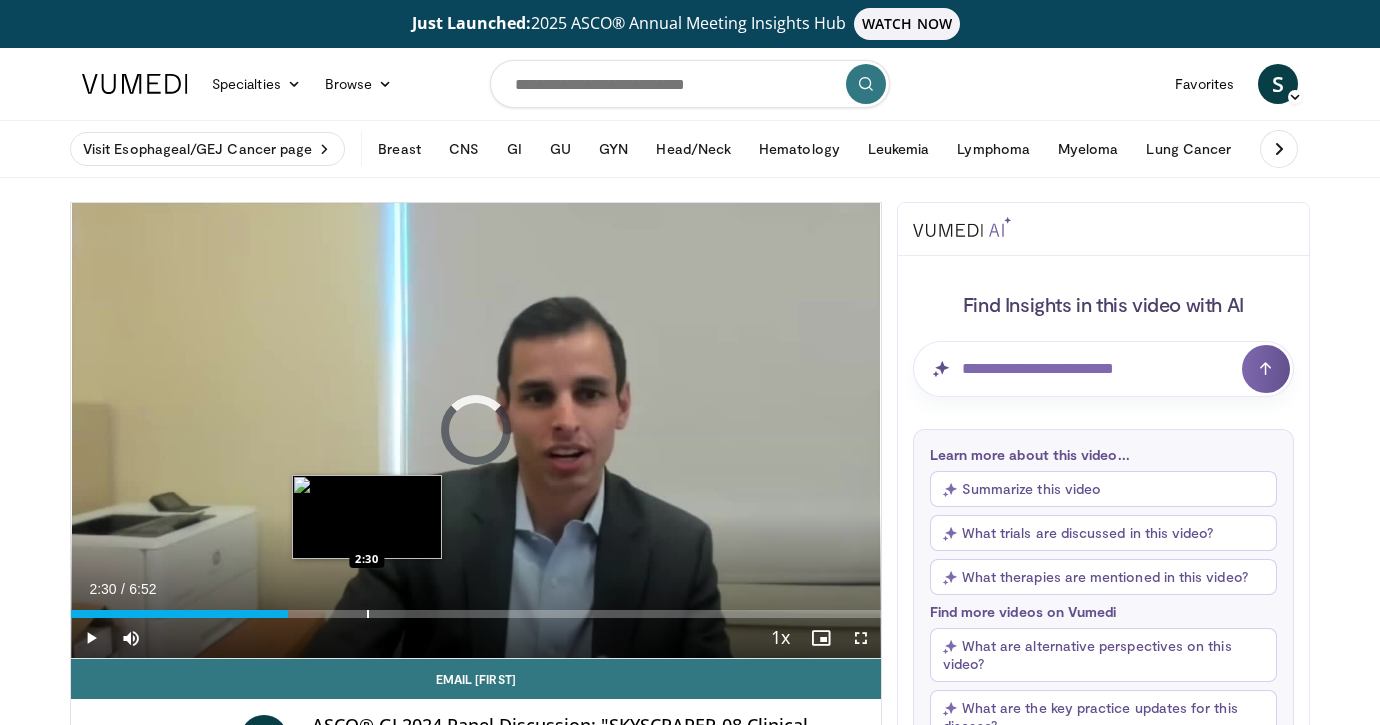 click on "Loaded :  0.00% 2:30 2:30" at bounding box center (476, 608) 